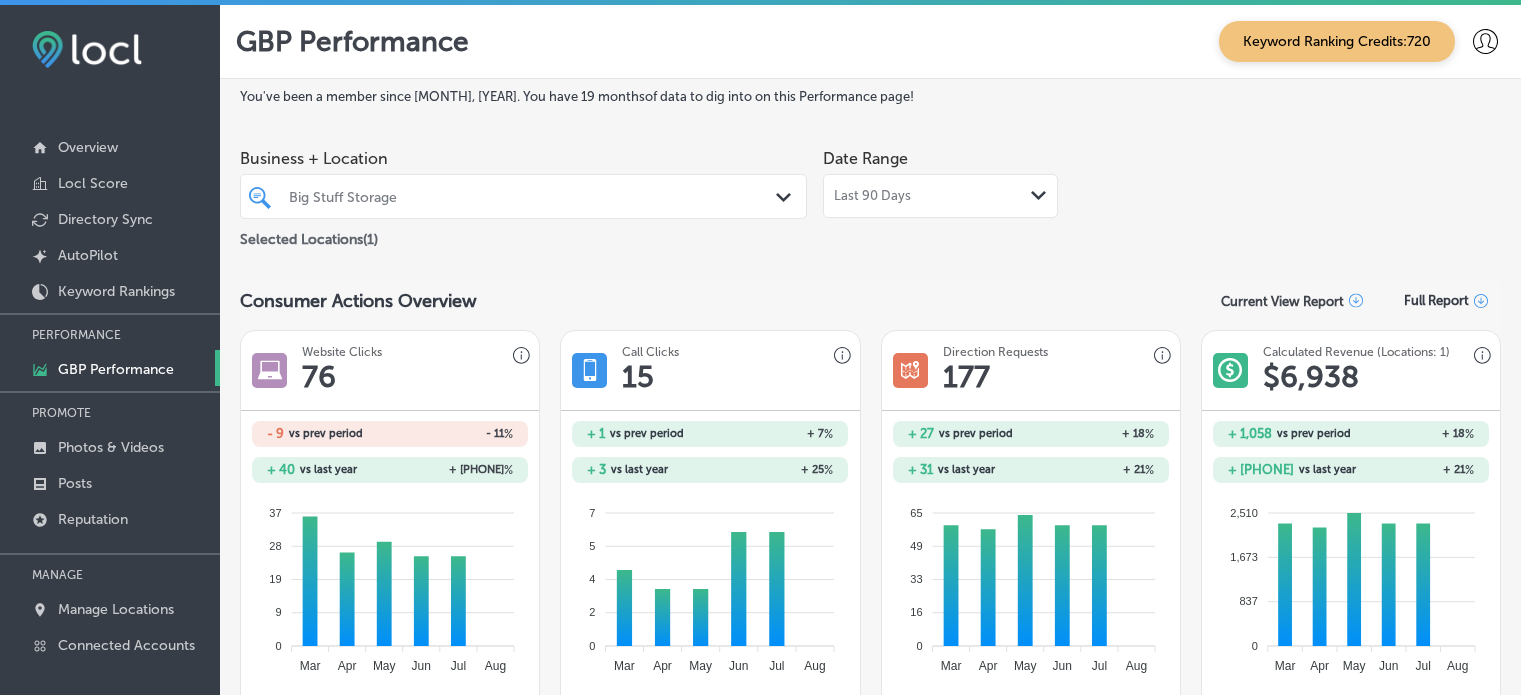 scroll, scrollTop: 4, scrollLeft: 0, axis: vertical 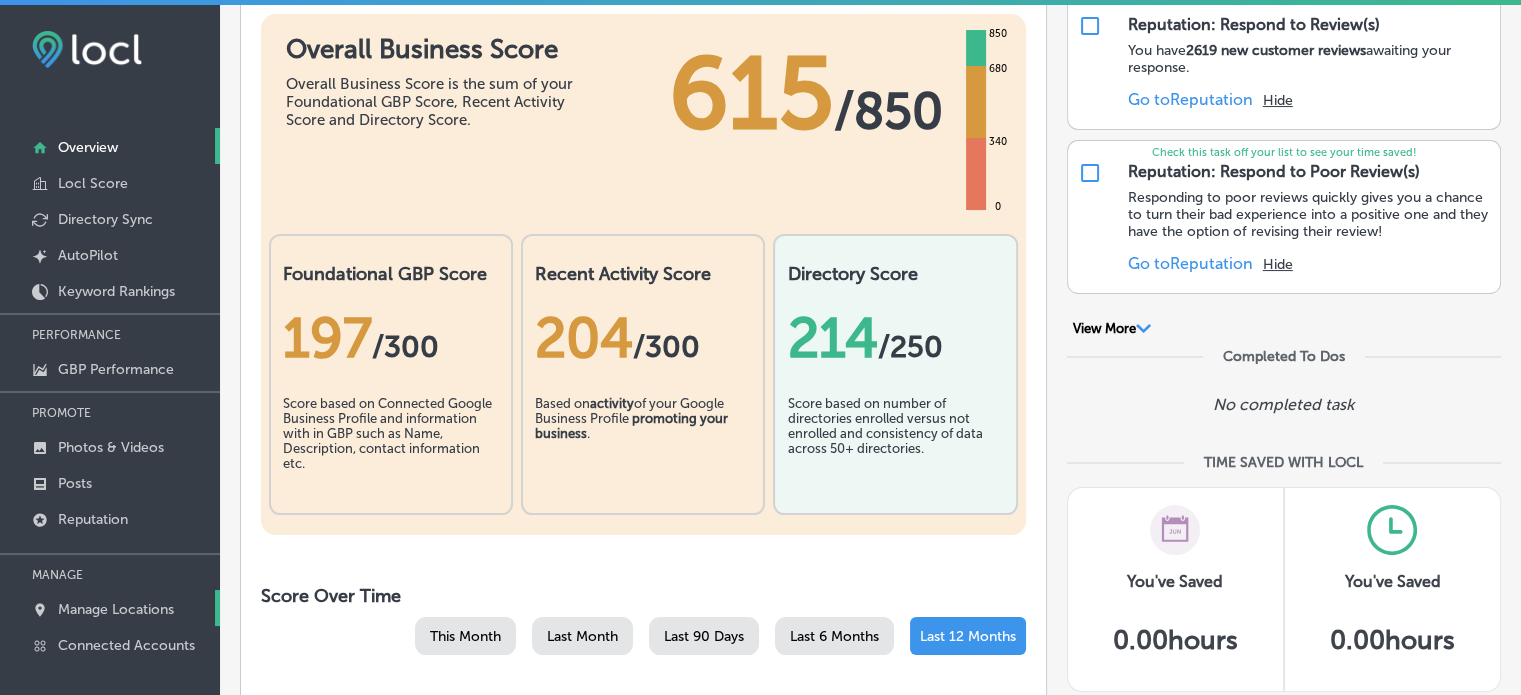 click on "Manage Locations" at bounding box center [116, 609] 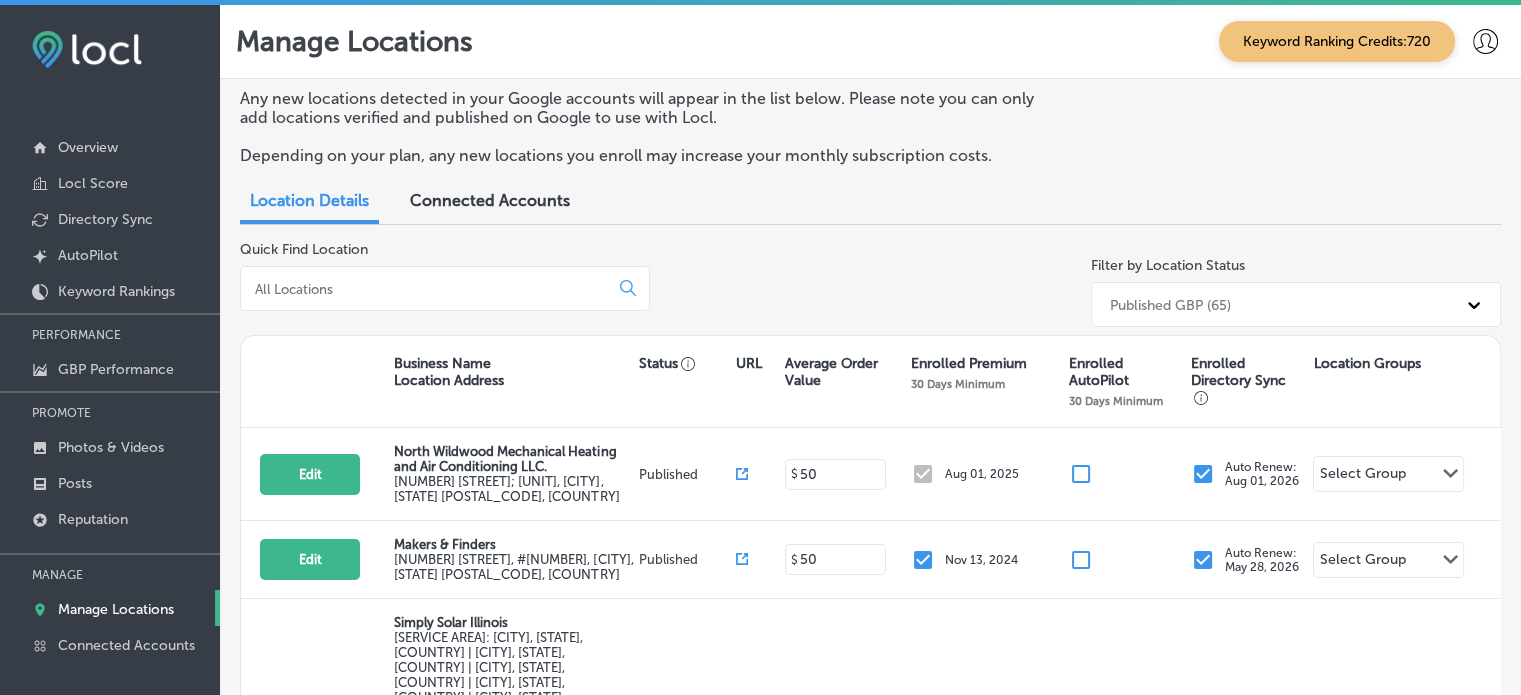 click at bounding box center (428, 289) 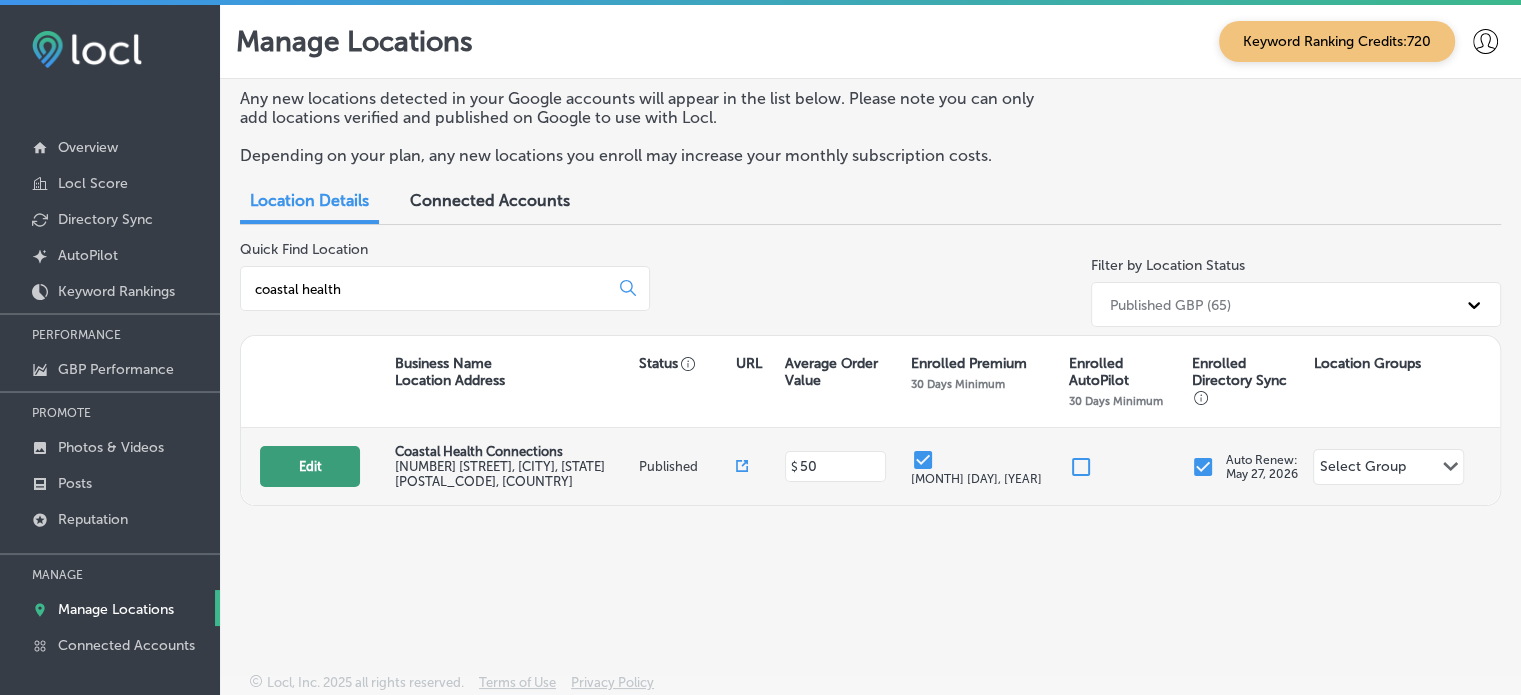 type on "coastal health" 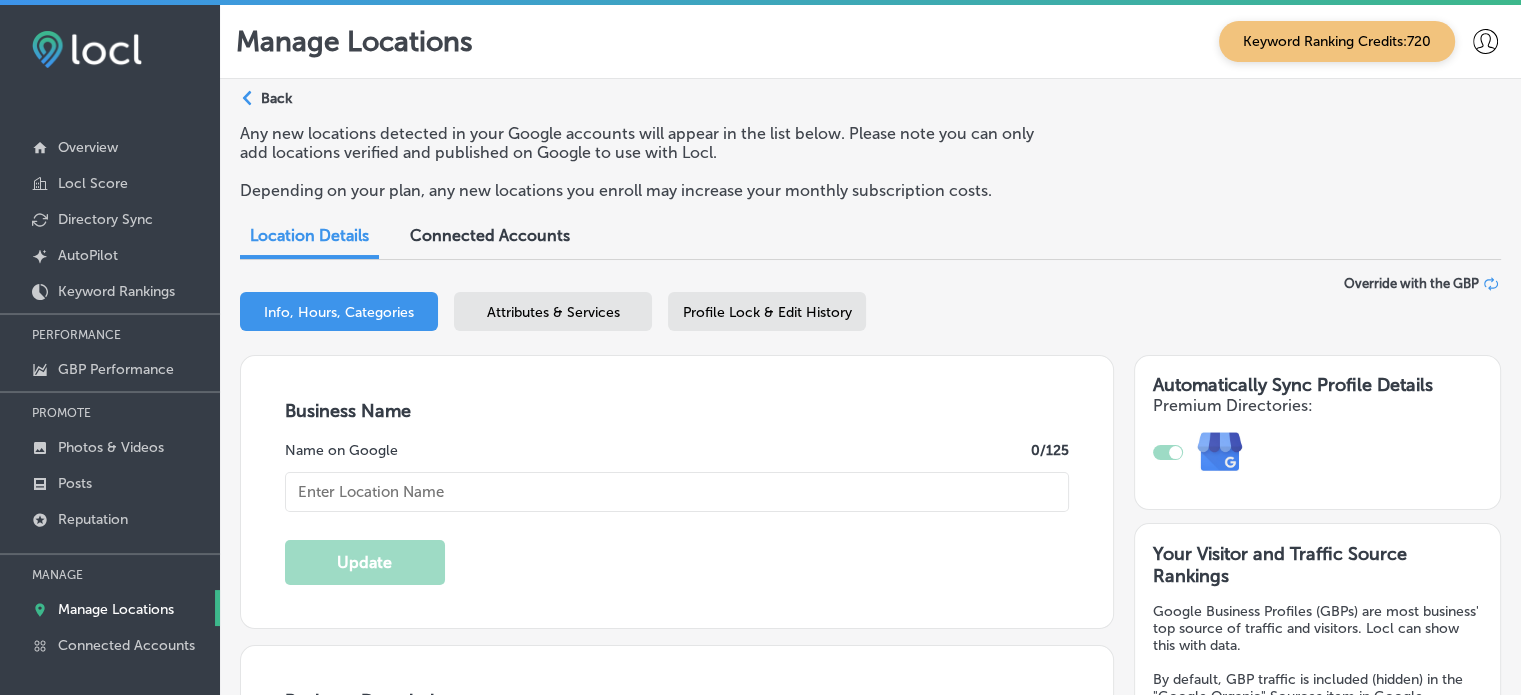 type on "Coastal Health Connections" 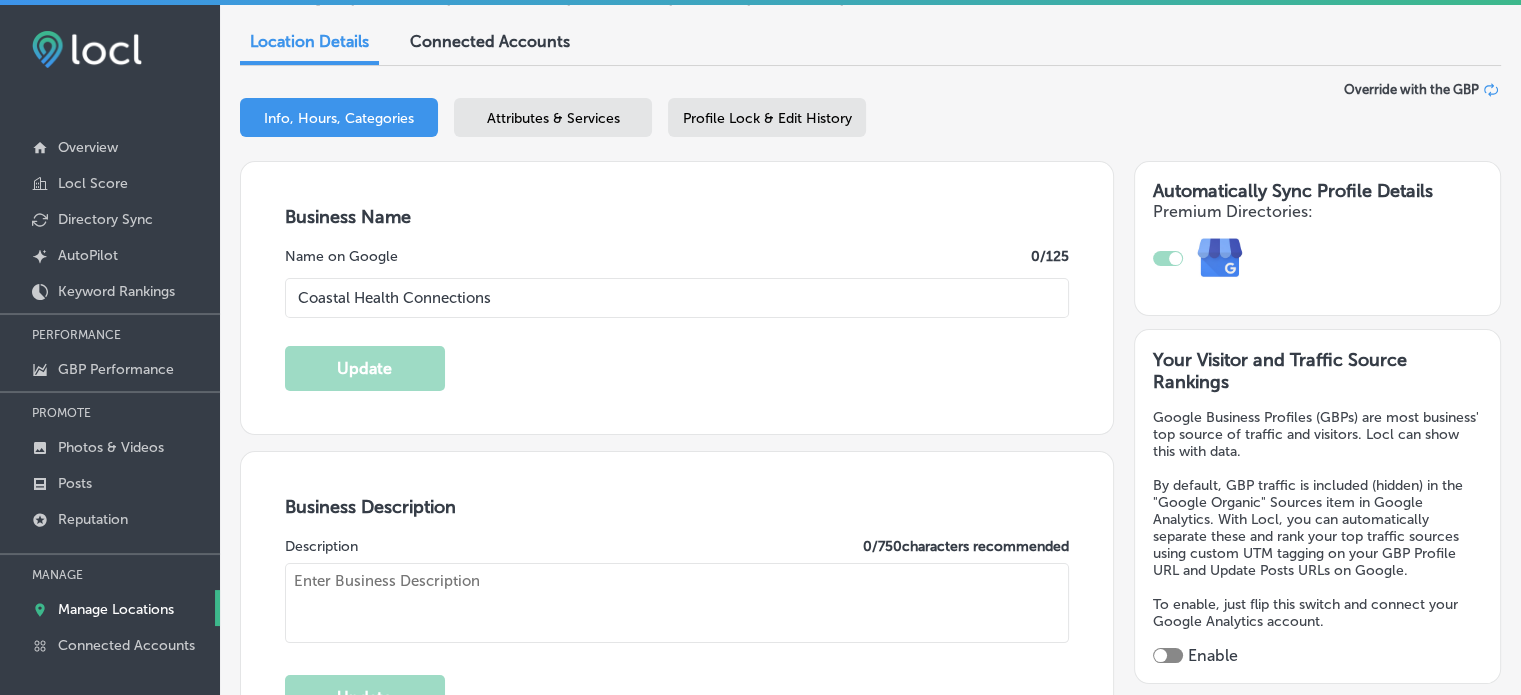 type on "[NUMBER] [STREET]" 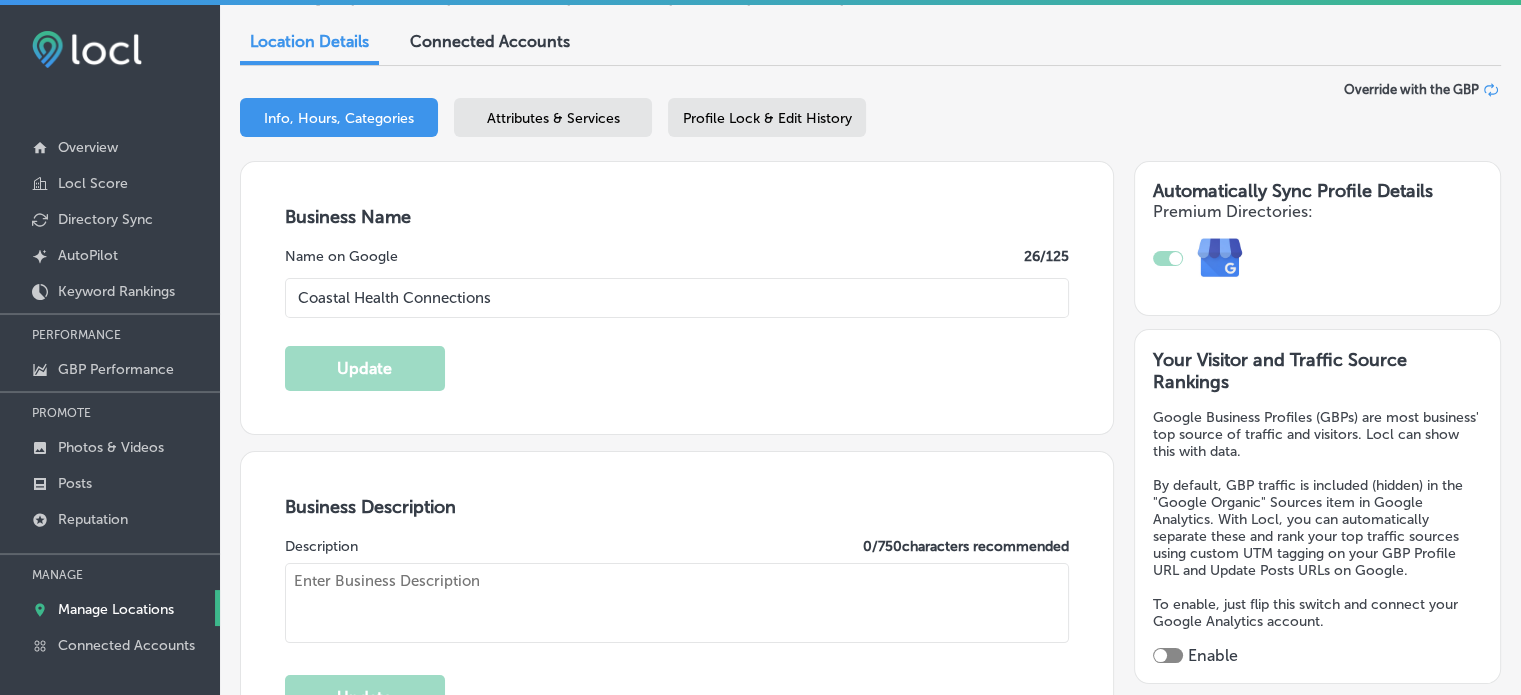 scroll, scrollTop: 242, scrollLeft: 0, axis: vertical 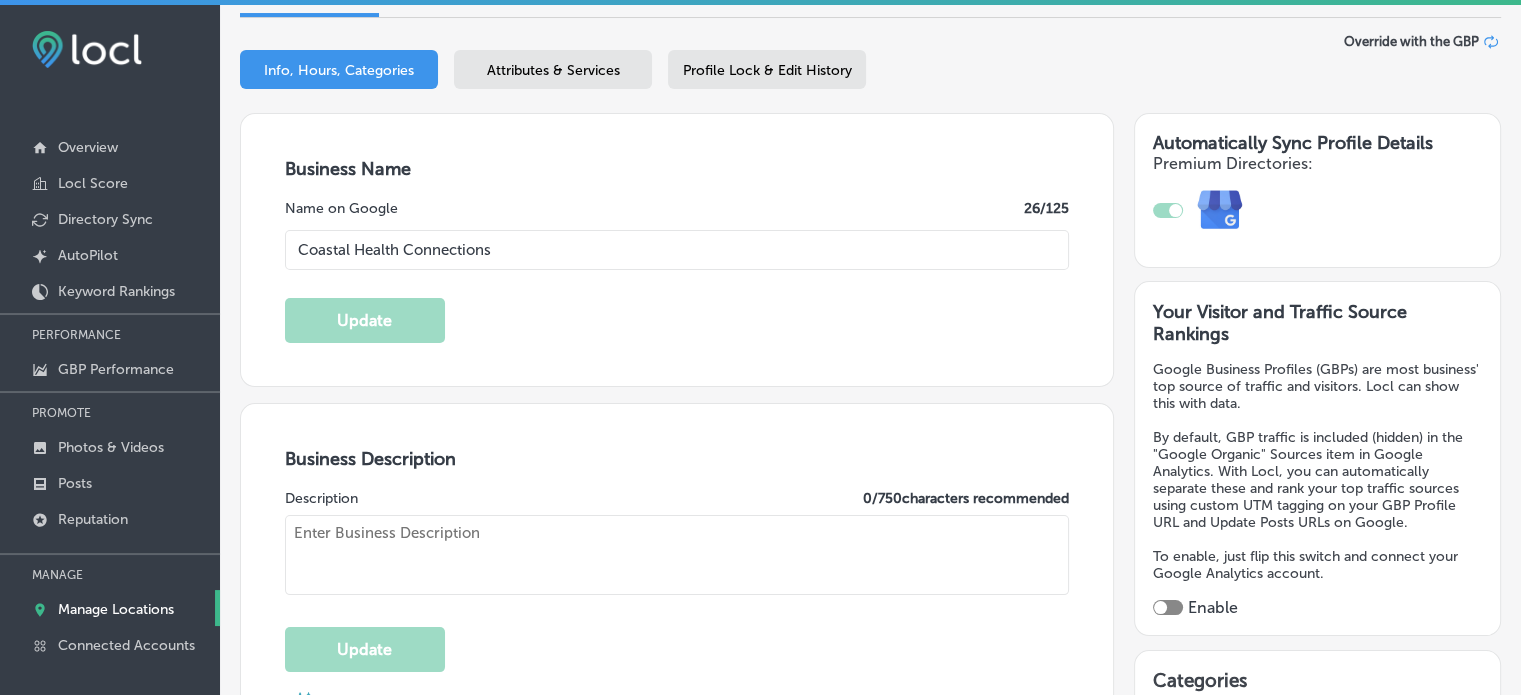 checkbox on "true" 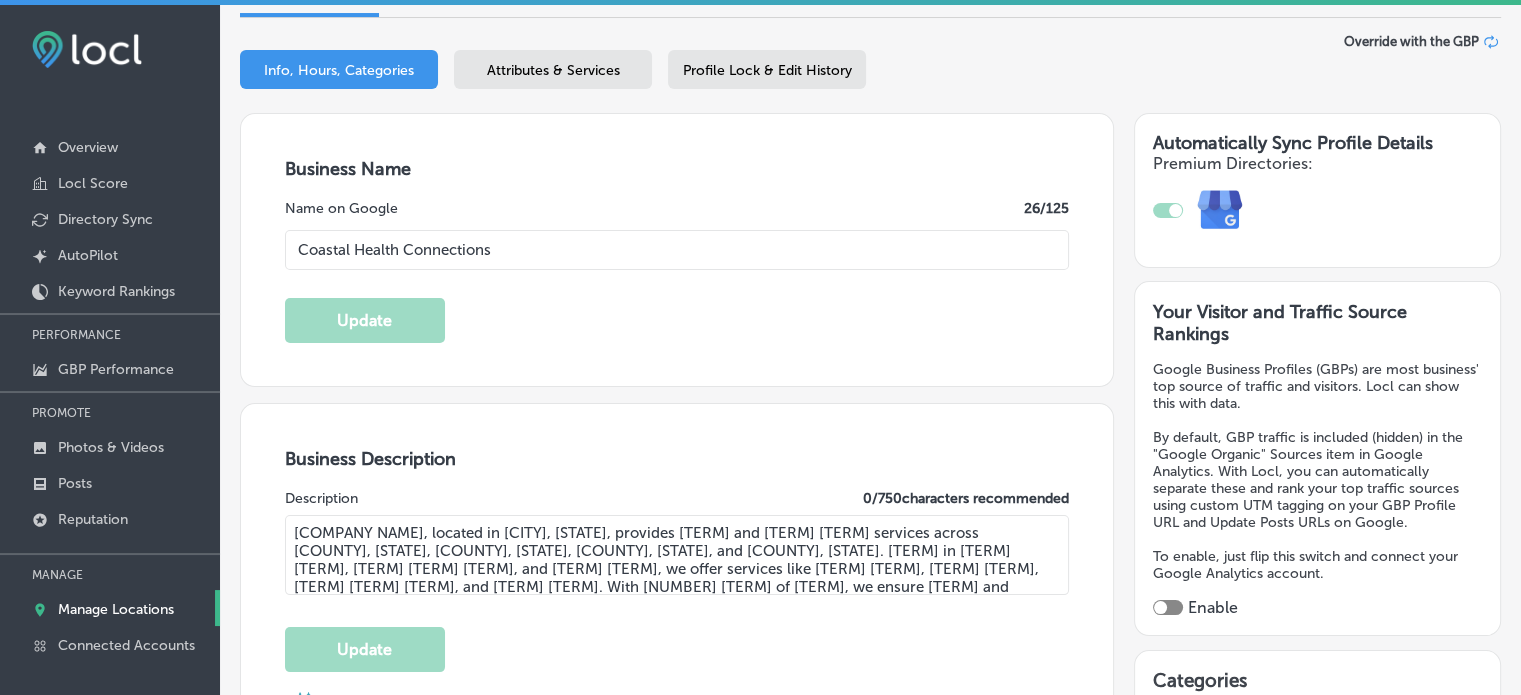 type on "[PHONE]" 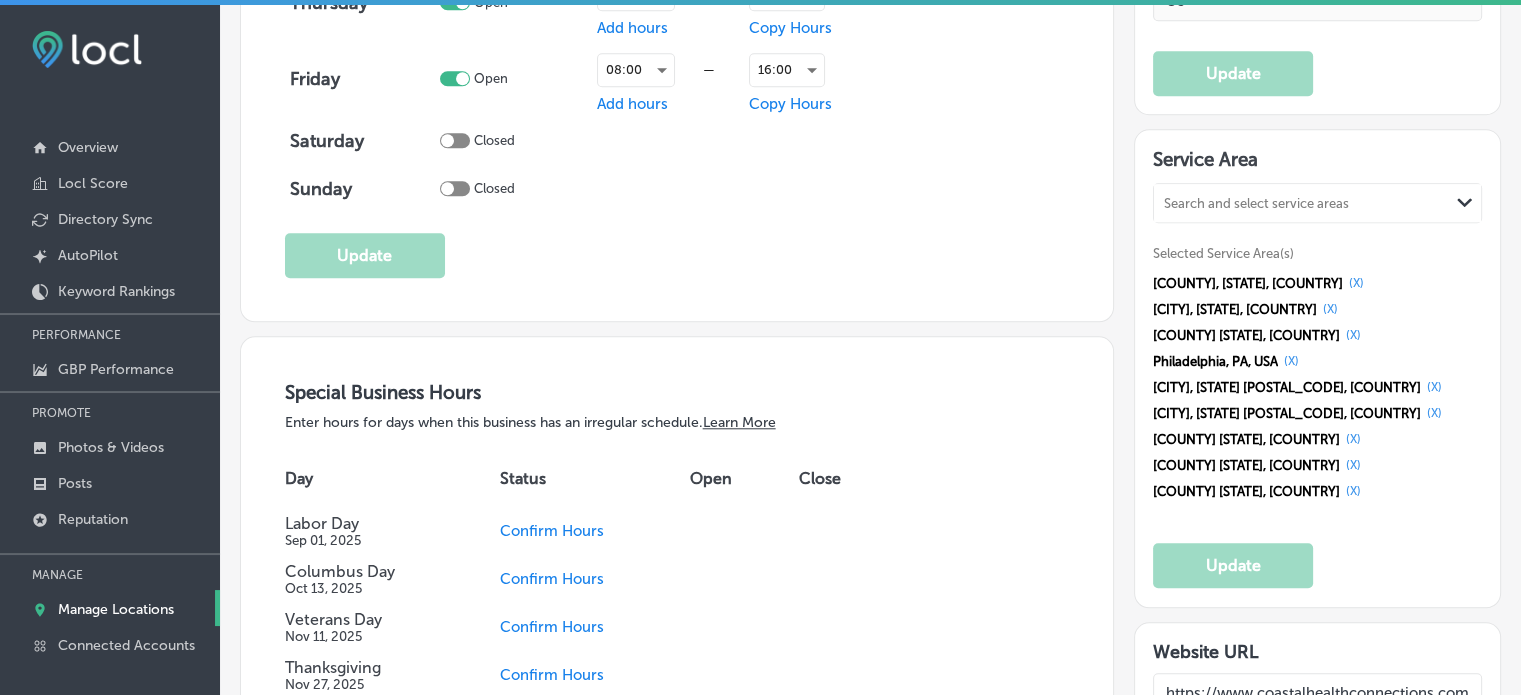 scroll, scrollTop: 1804, scrollLeft: 0, axis: vertical 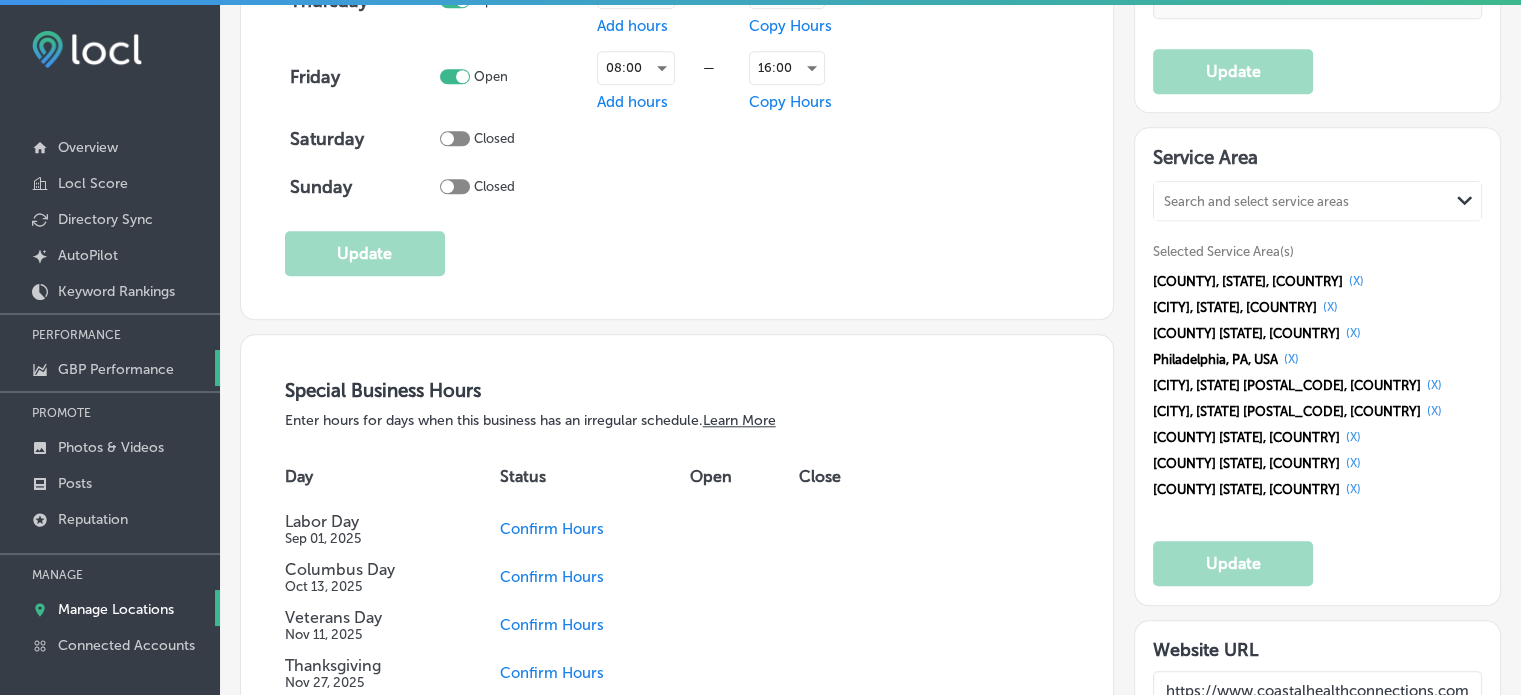 click on "GBP Performance" at bounding box center (116, 369) 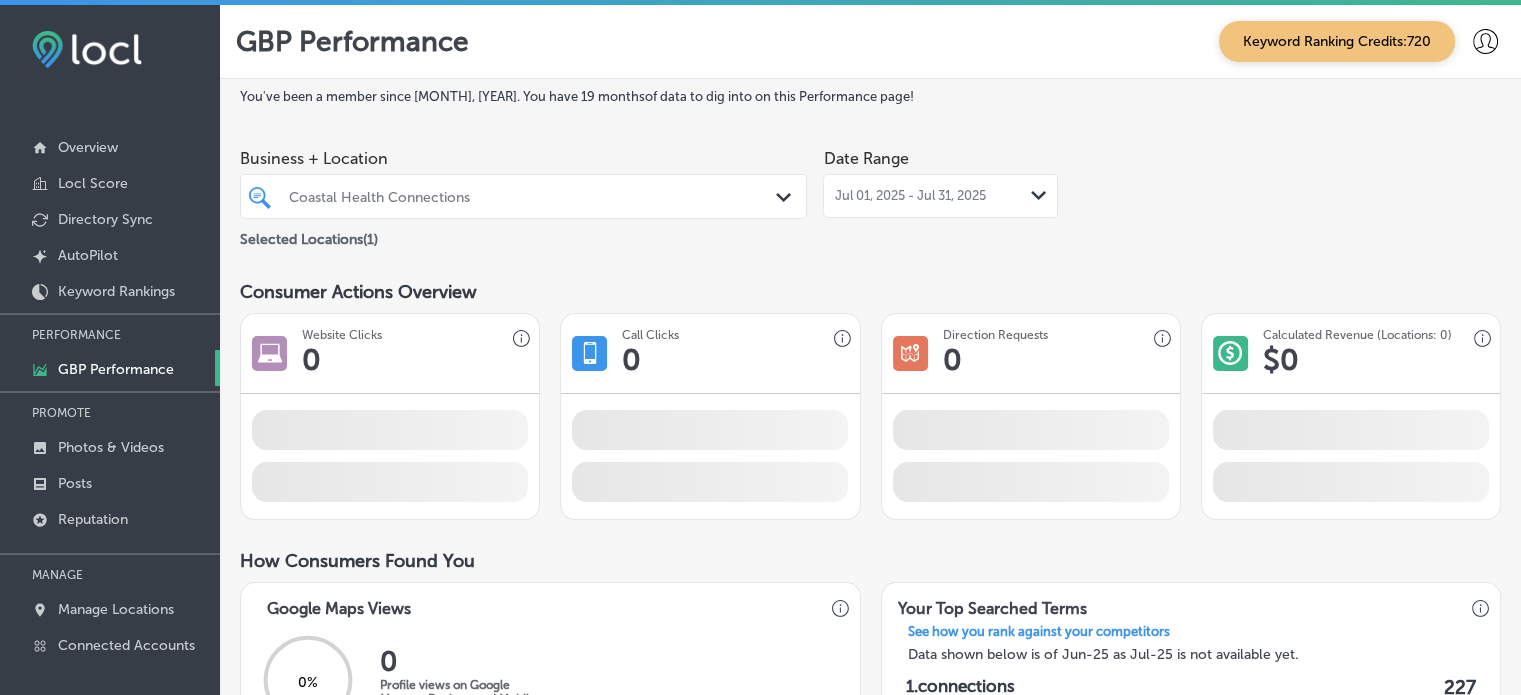 click on "Coastal Health Connections" at bounding box center (523, 196) 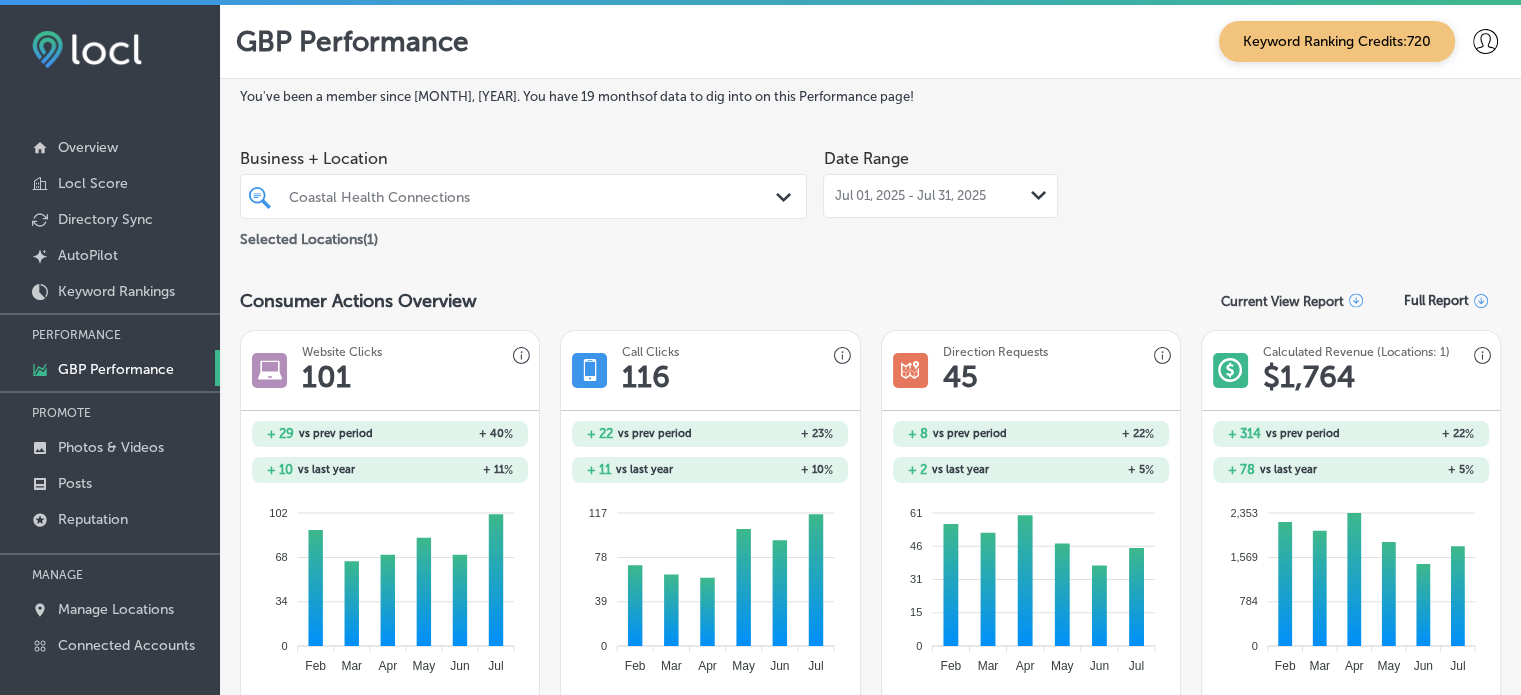 click on "Coastal Health Connections" at bounding box center [523, 196] 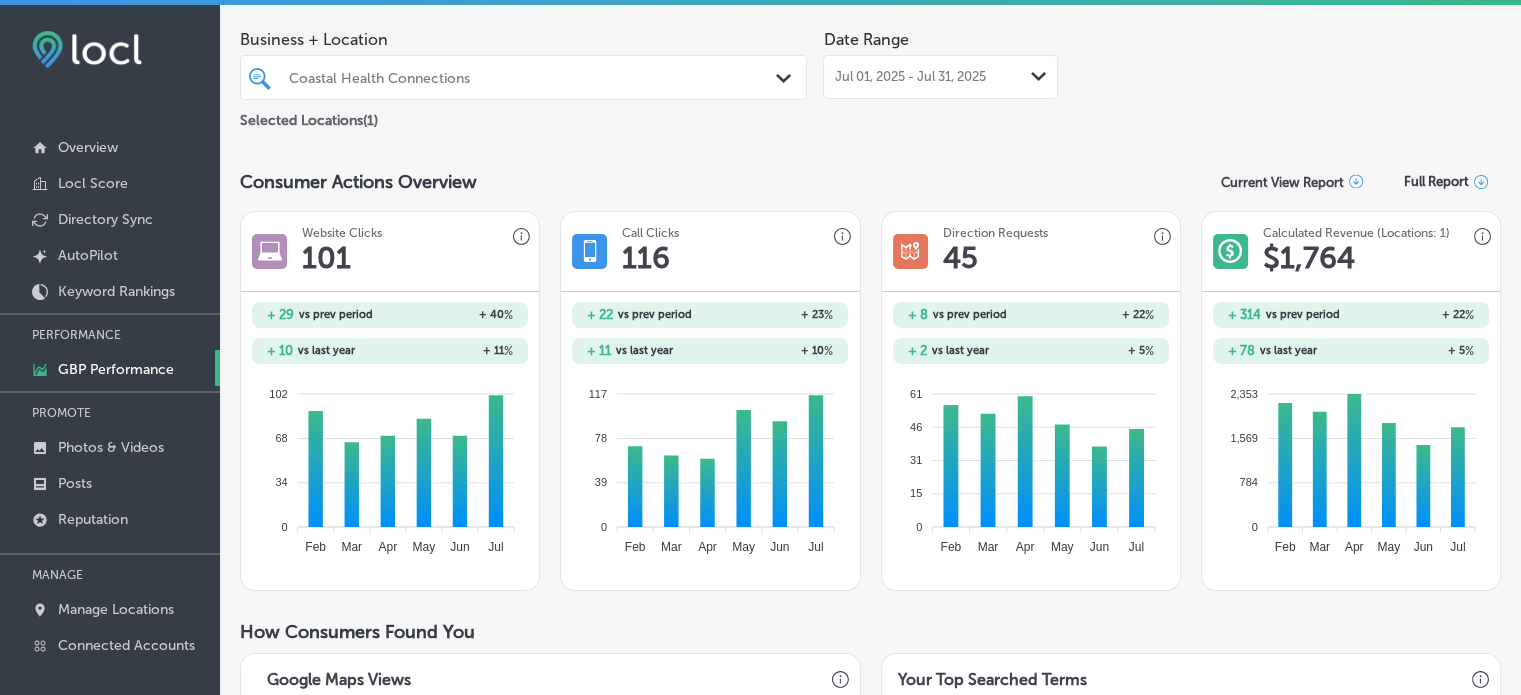 scroll, scrollTop: 118, scrollLeft: 0, axis: vertical 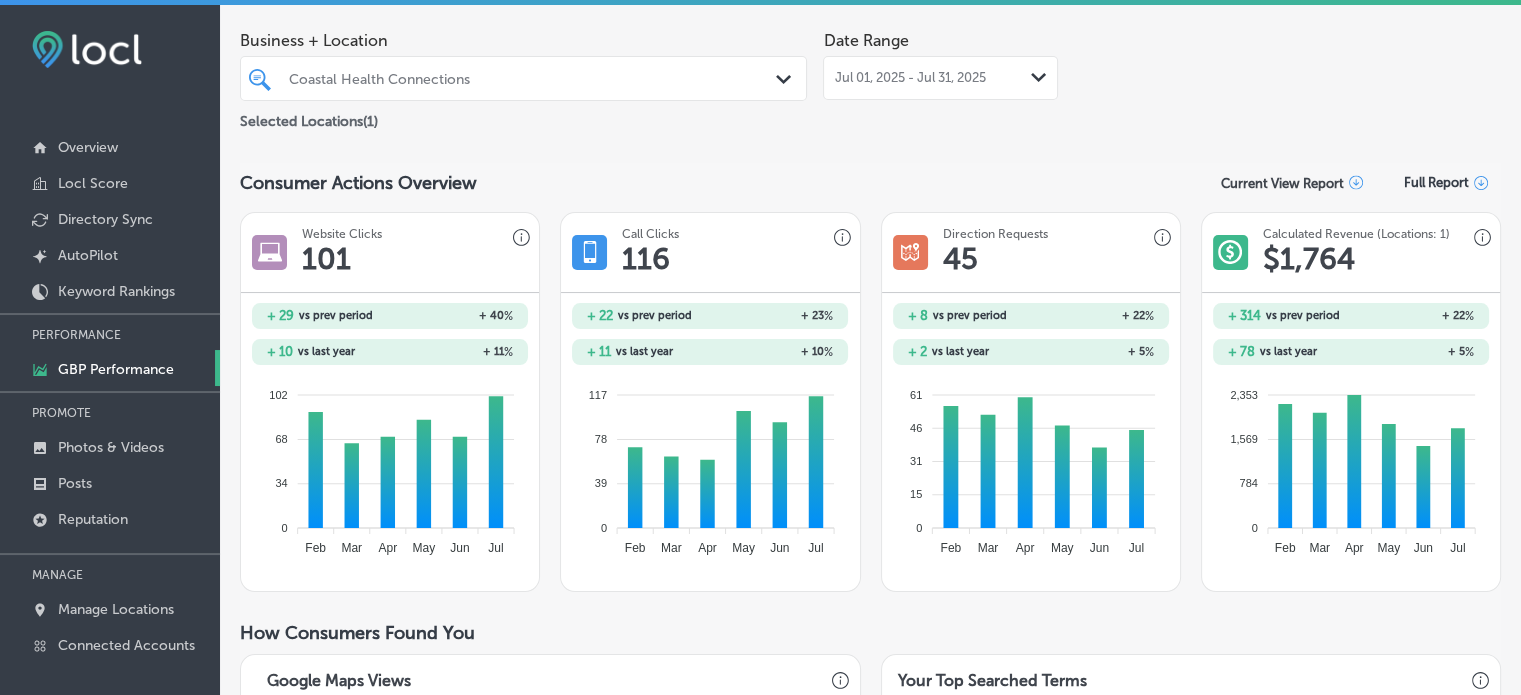 click on "[MONTH] [DAY], [YEAR] - [MONTH] [DAY], [YEAR]
[TERM]
[CREATED] [TERM]" at bounding box center [940, 78] 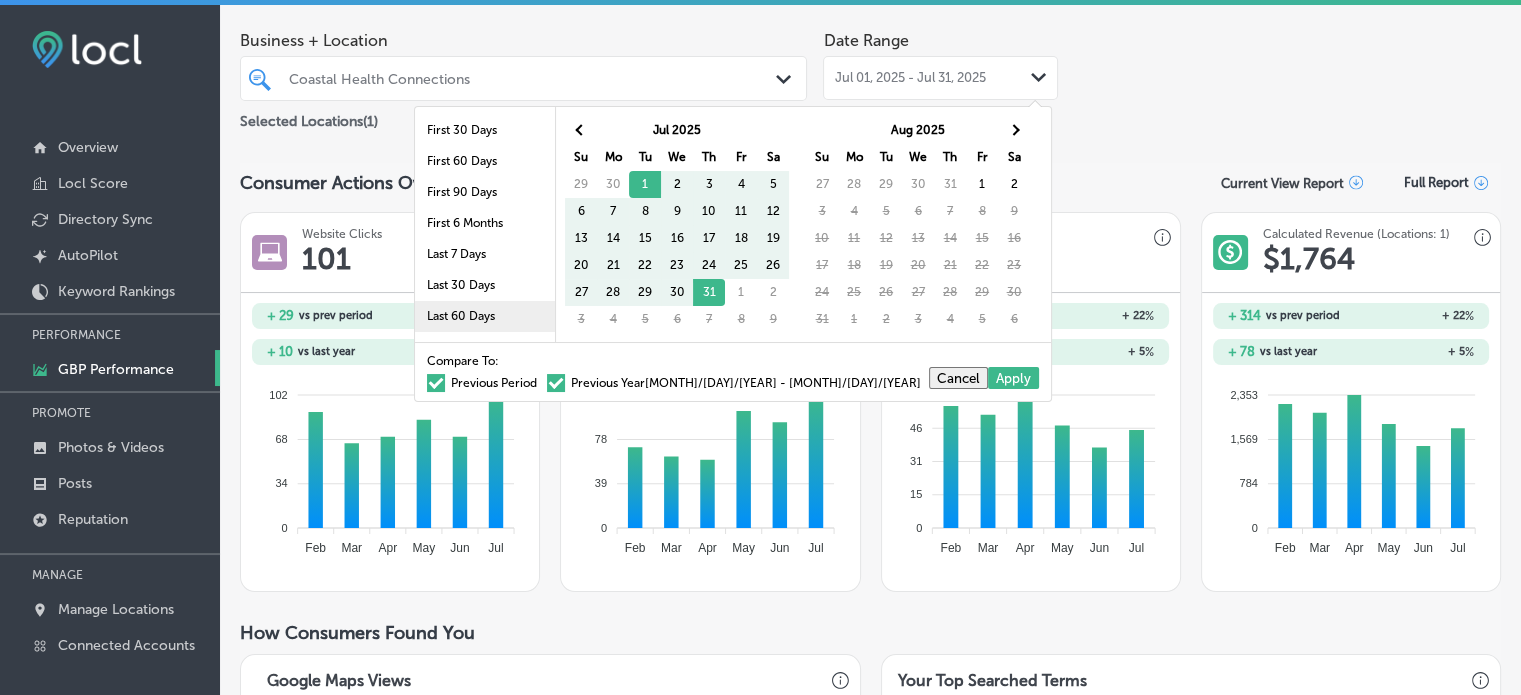 scroll, scrollTop: 116, scrollLeft: 0, axis: vertical 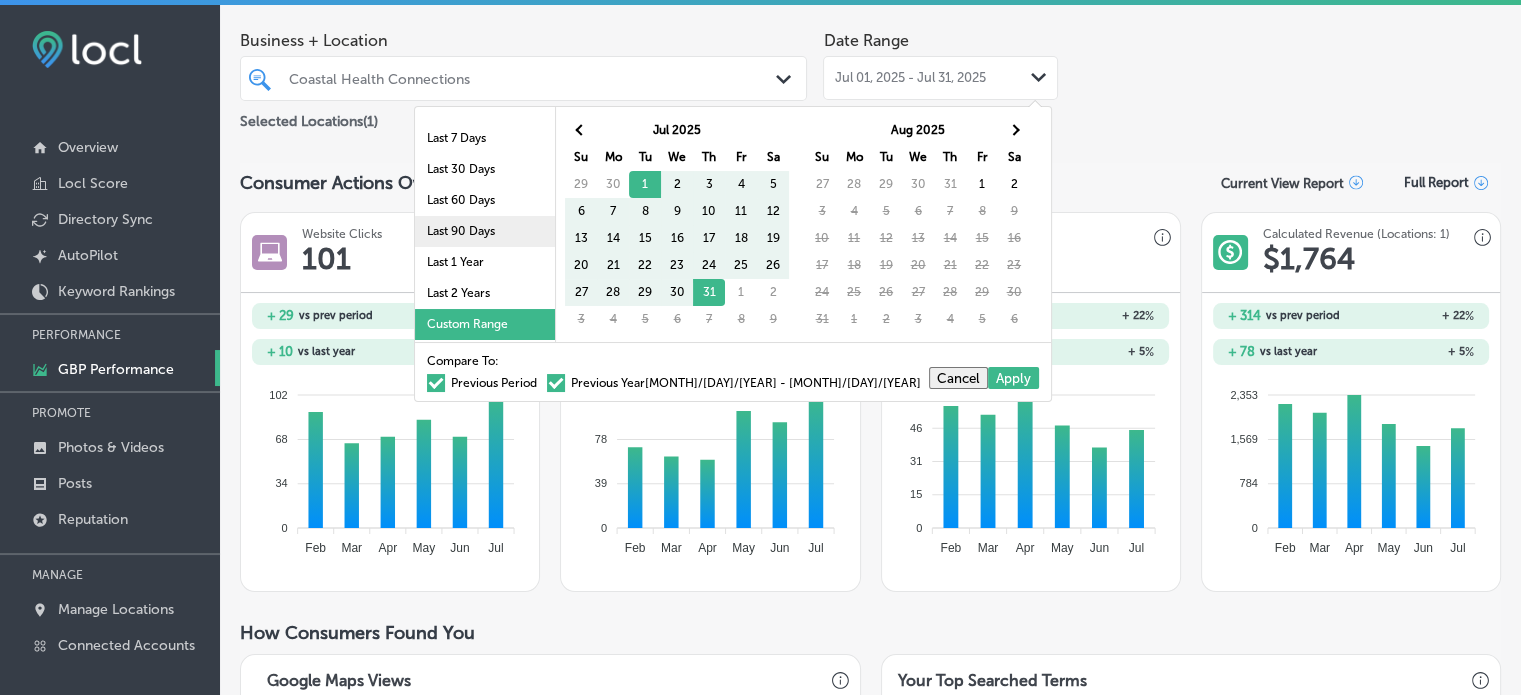 click on "Last 90 Days" at bounding box center [485, 231] 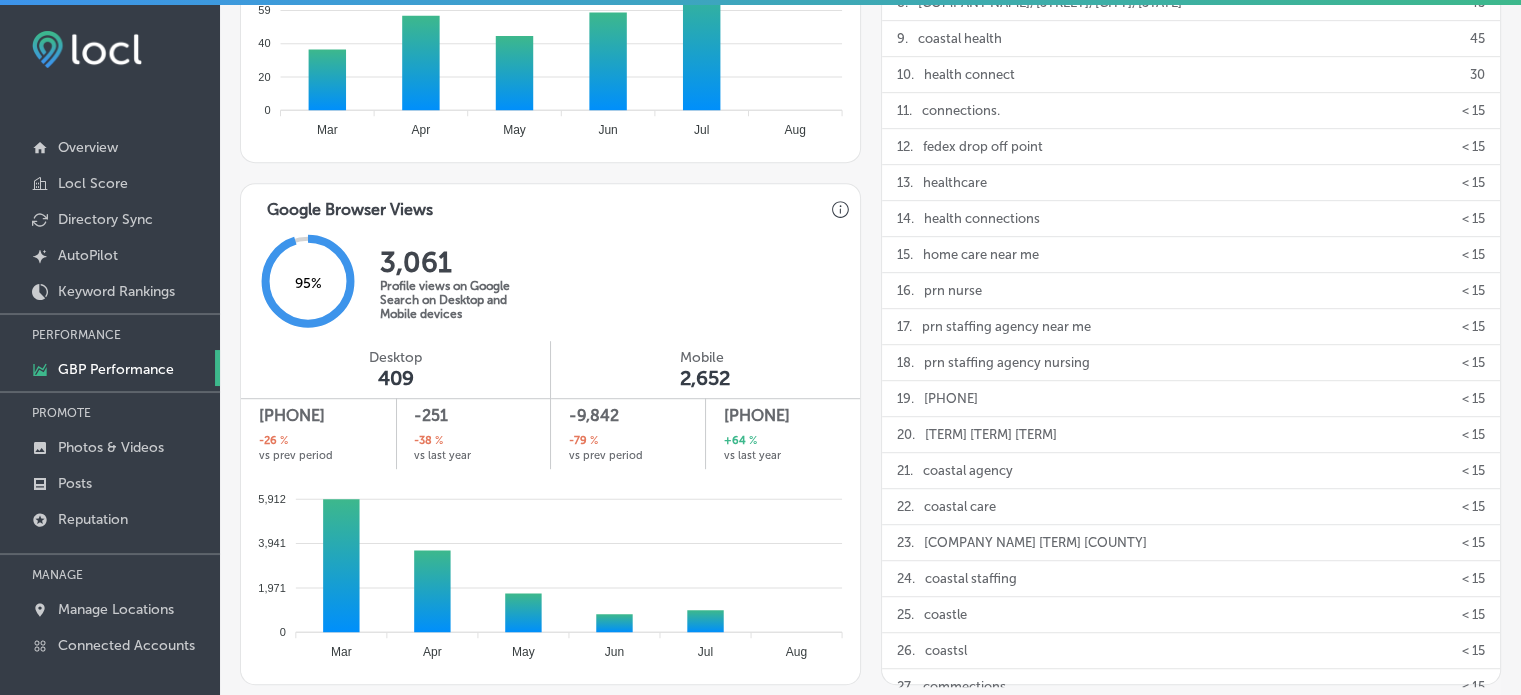 scroll, scrollTop: 1457, scrollLeft: 0, axis: vertical 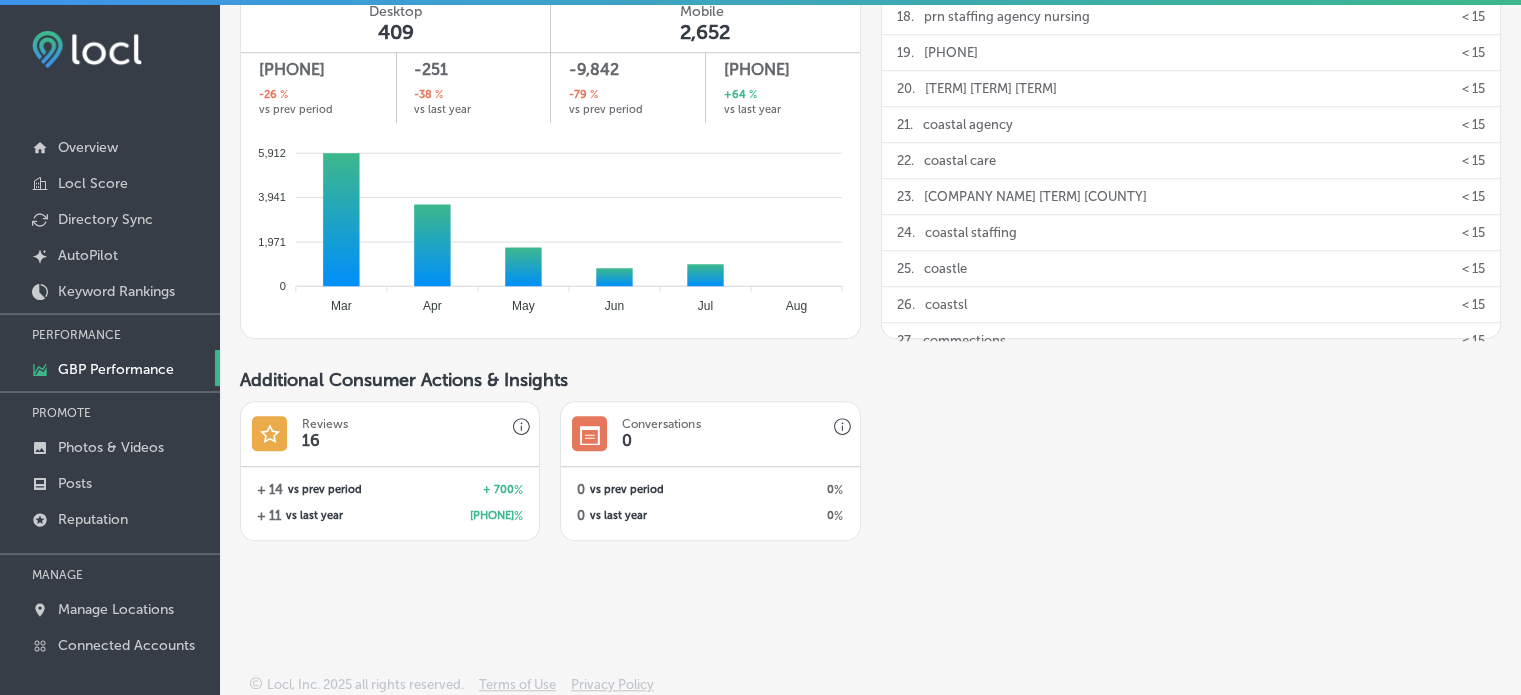 click at bounding box center (87, 49) 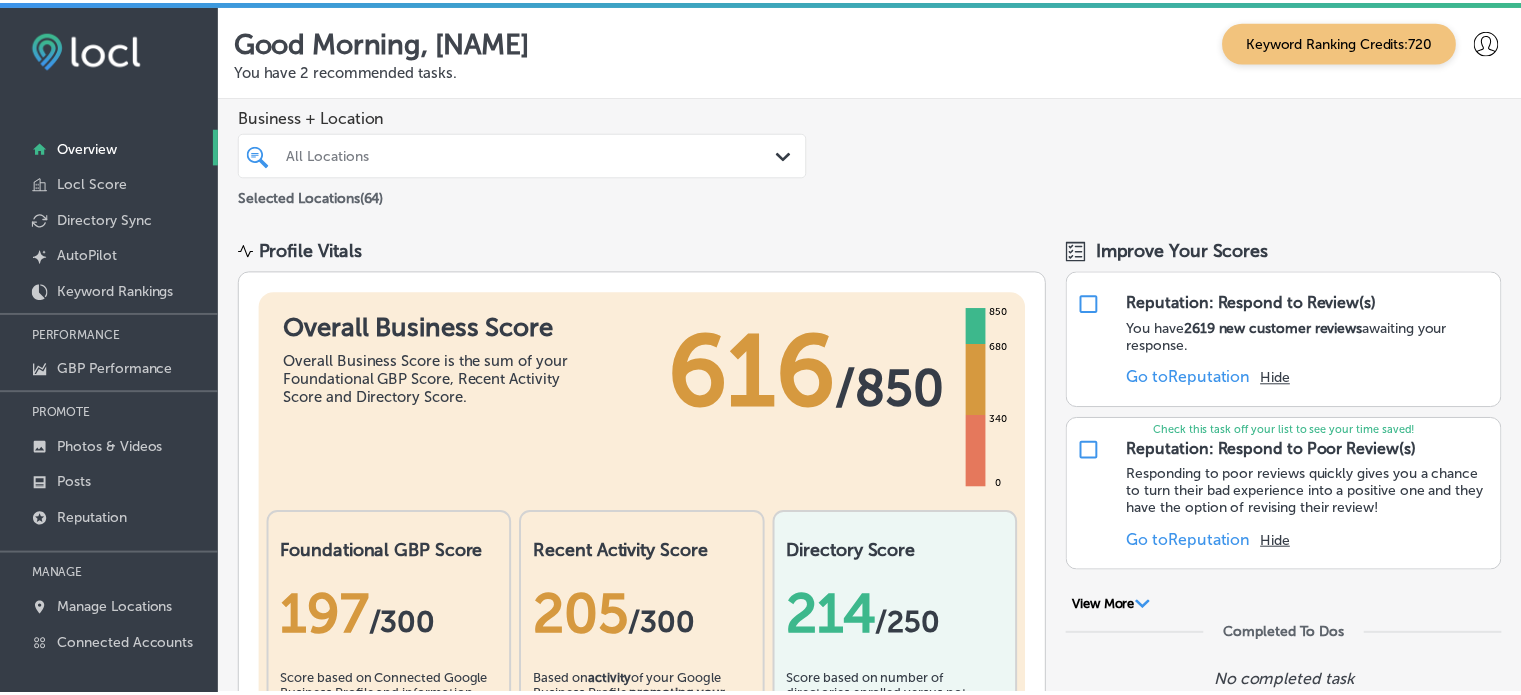 scroll, scrollTop: 0, scrollLeft: 0, axis: both 